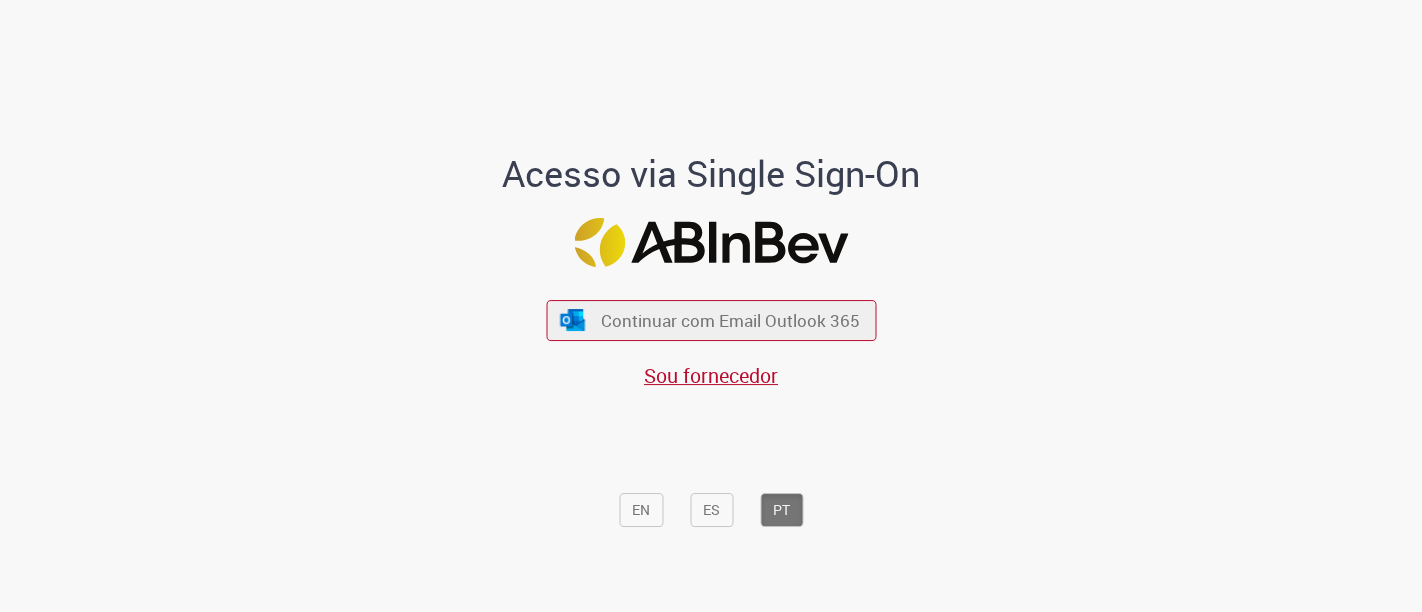 scroll, scrollTop: 0, scrollLeft: 0, axis: both 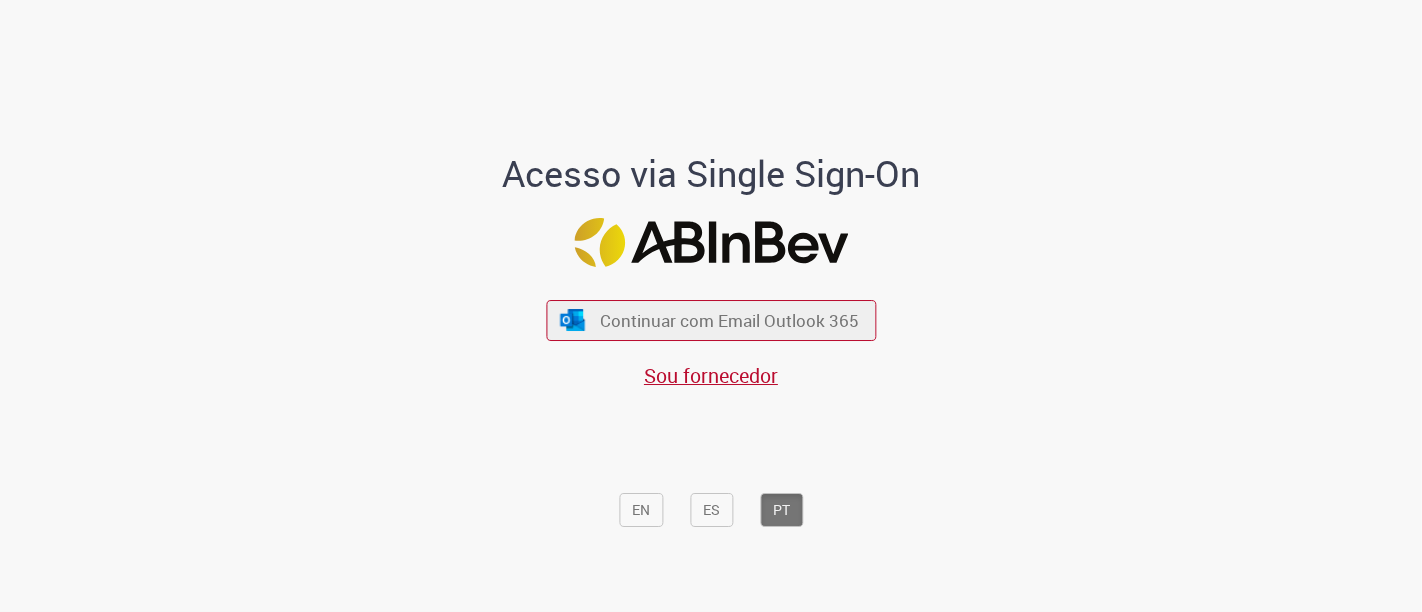 click on "Continuar com Email Outlook 365" at bounding box center [730, 320] 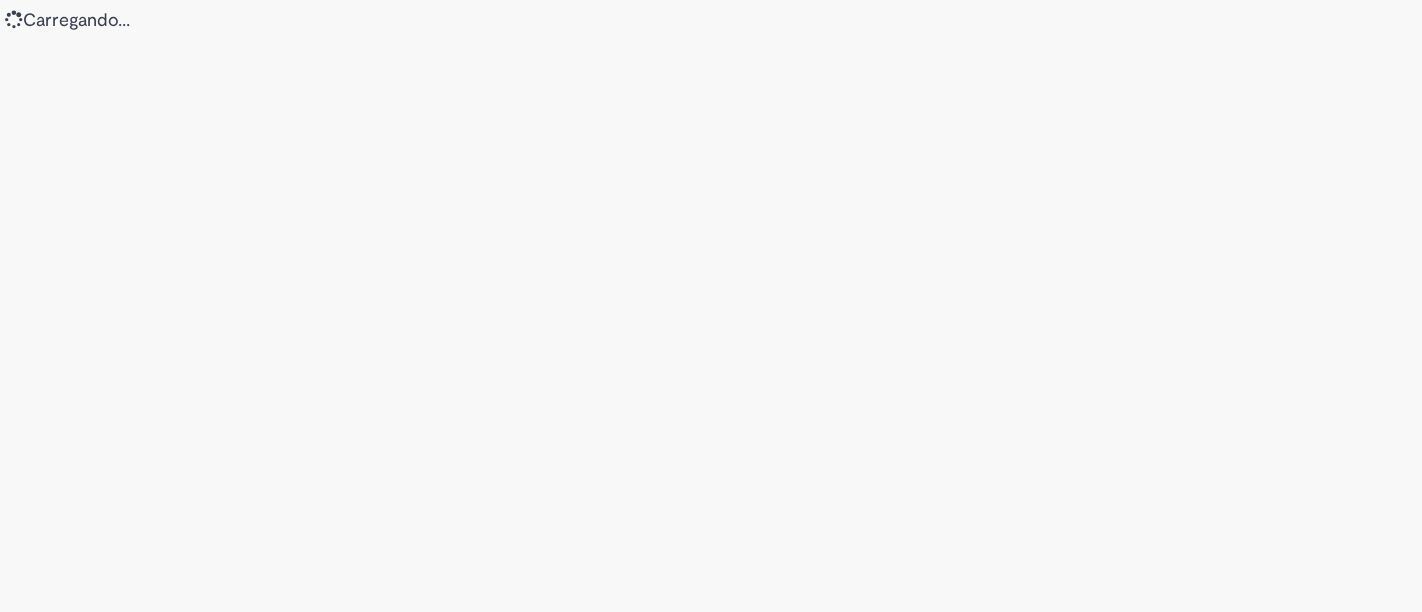 scroll, scrollTop: 0, scrollLeft: 0, axis: both 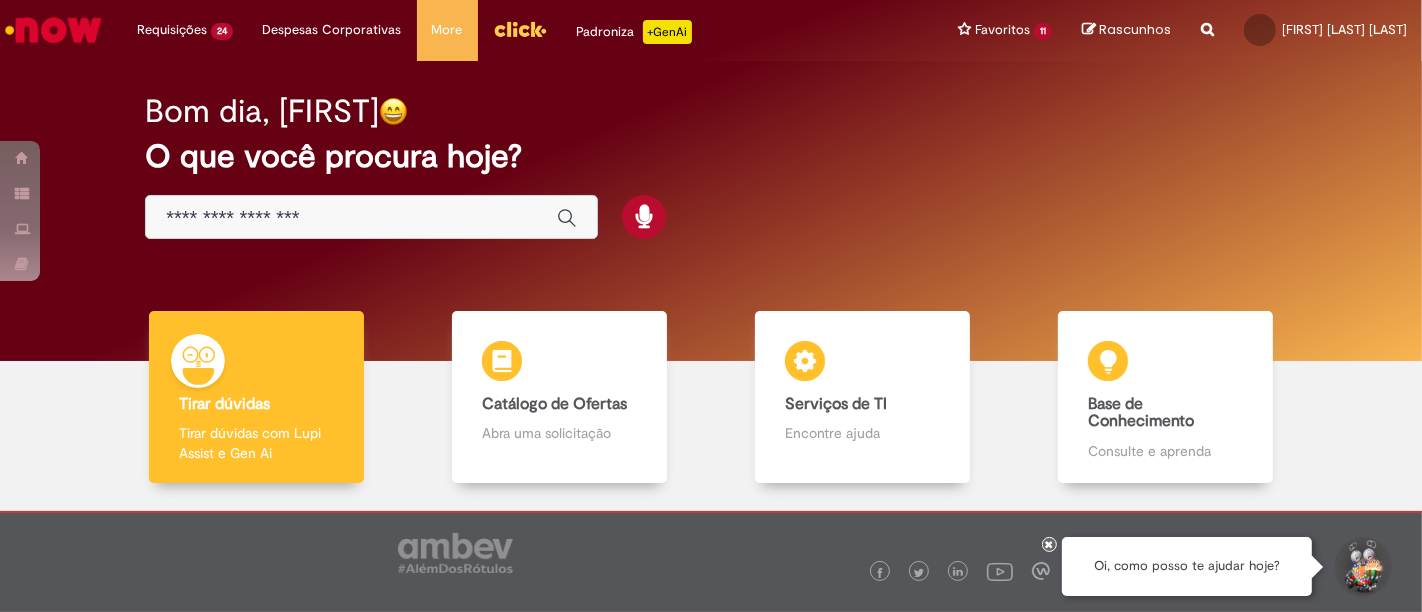 click at bounding box center (53, 30) 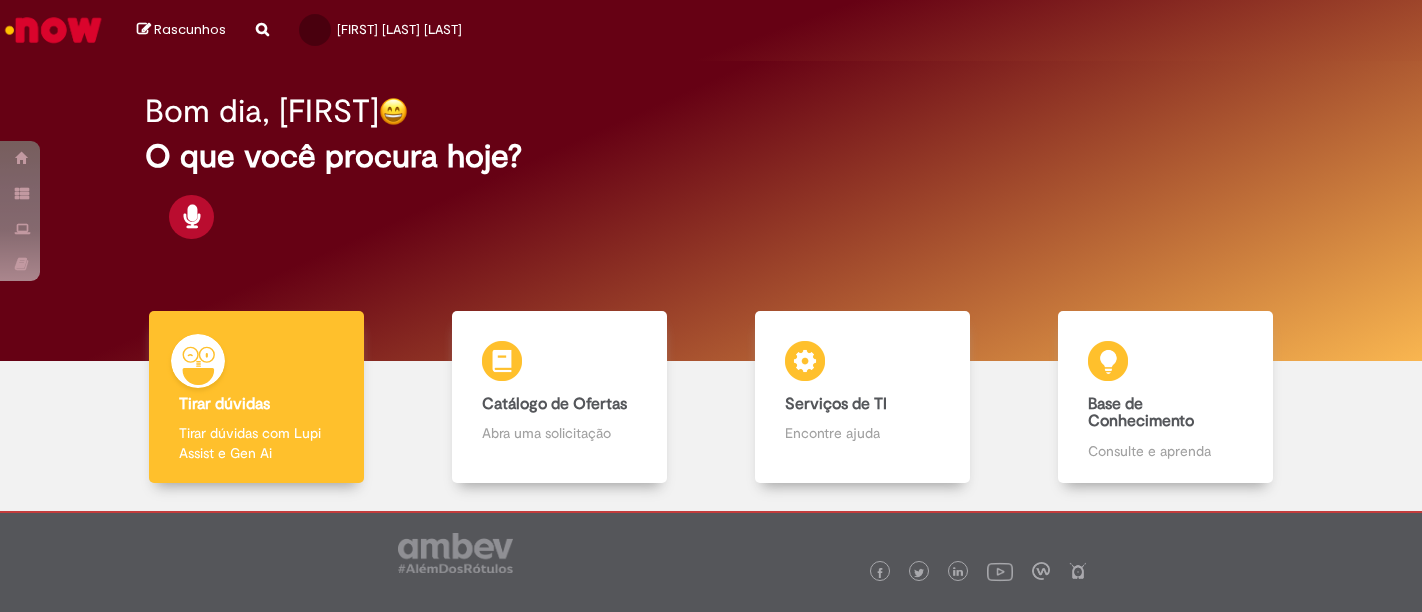 scroll, scrollTop: 0, scrollLeft: 0, axis: both 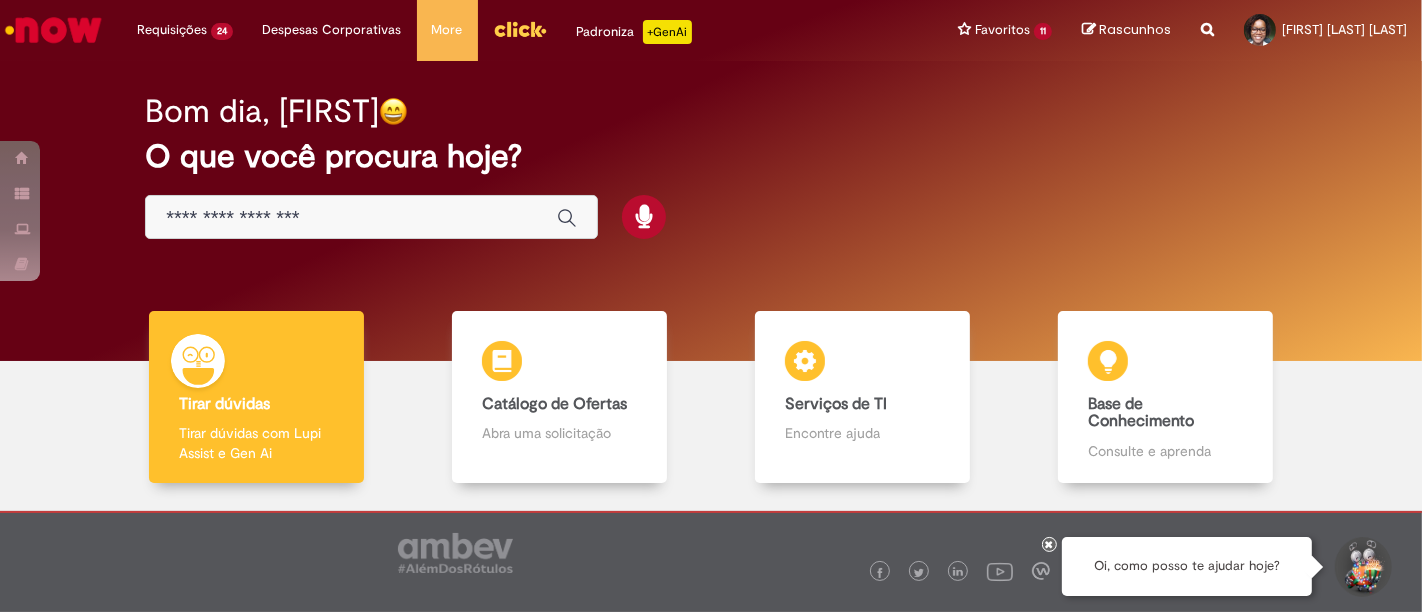 click at bounding box center [53, 30] 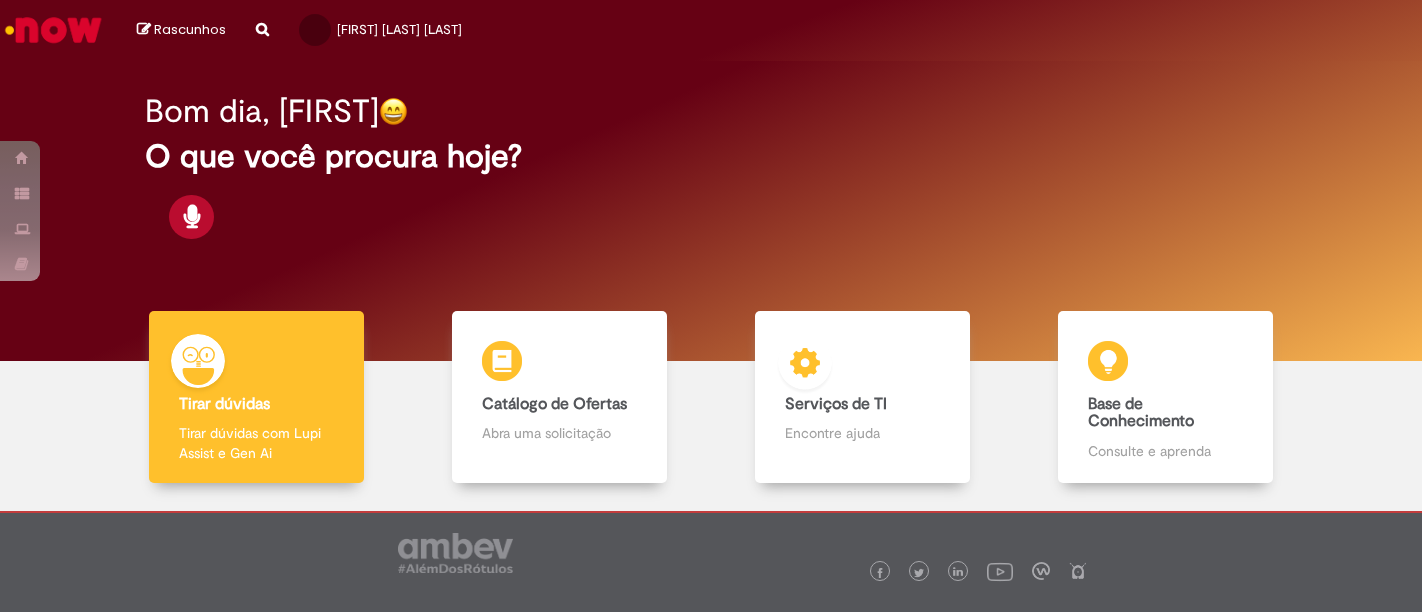 scroll, scrollTop: 0, scrollLeft: 0, axis: both 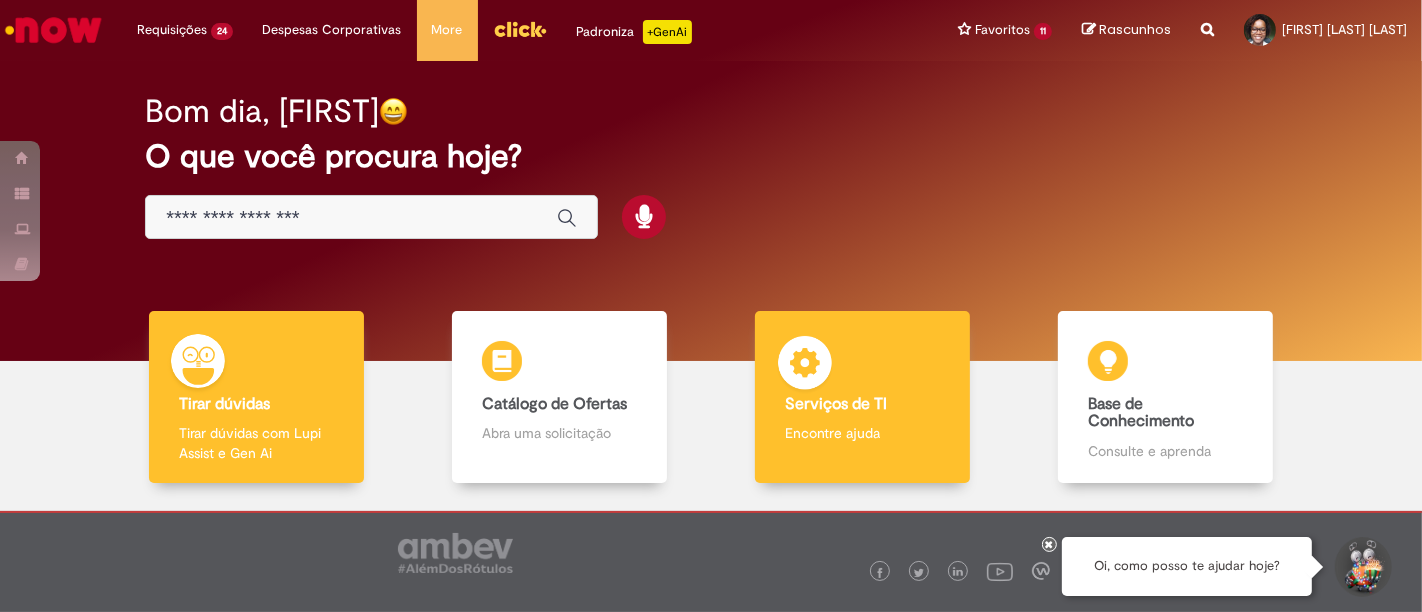click on "Encontre ajuda" at bounding box center (862, 433) 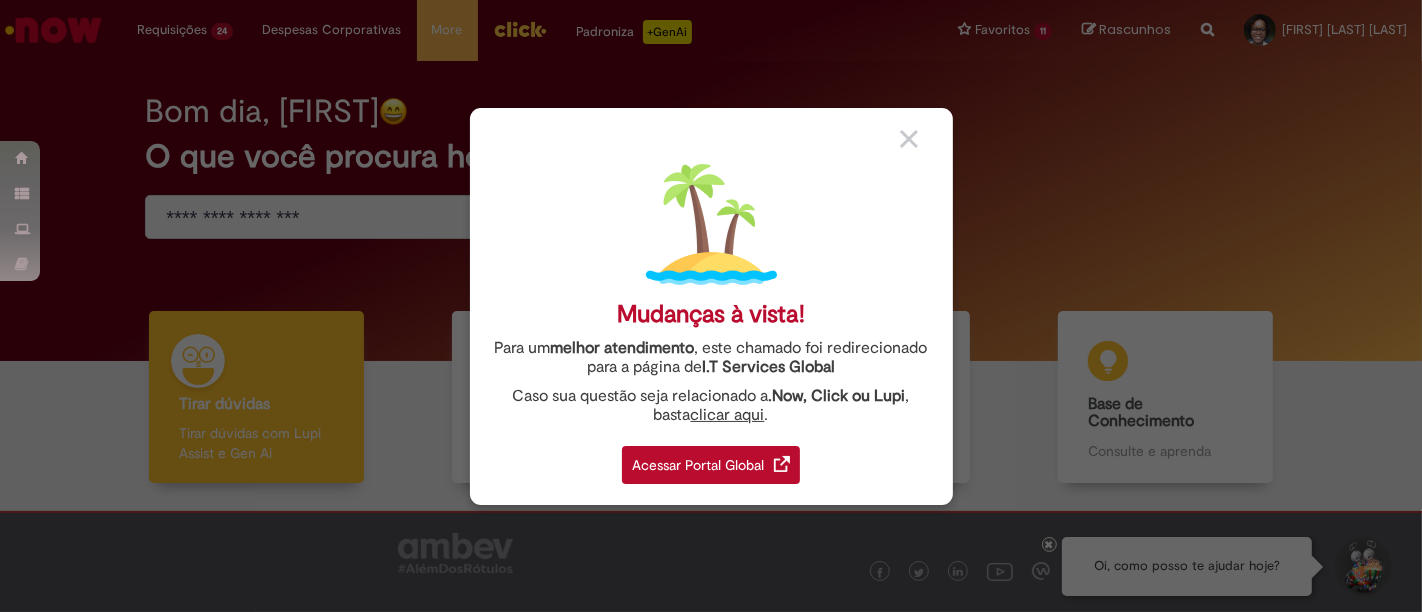 click on "Acessar Portal Global" at bounding box center (711, 465) 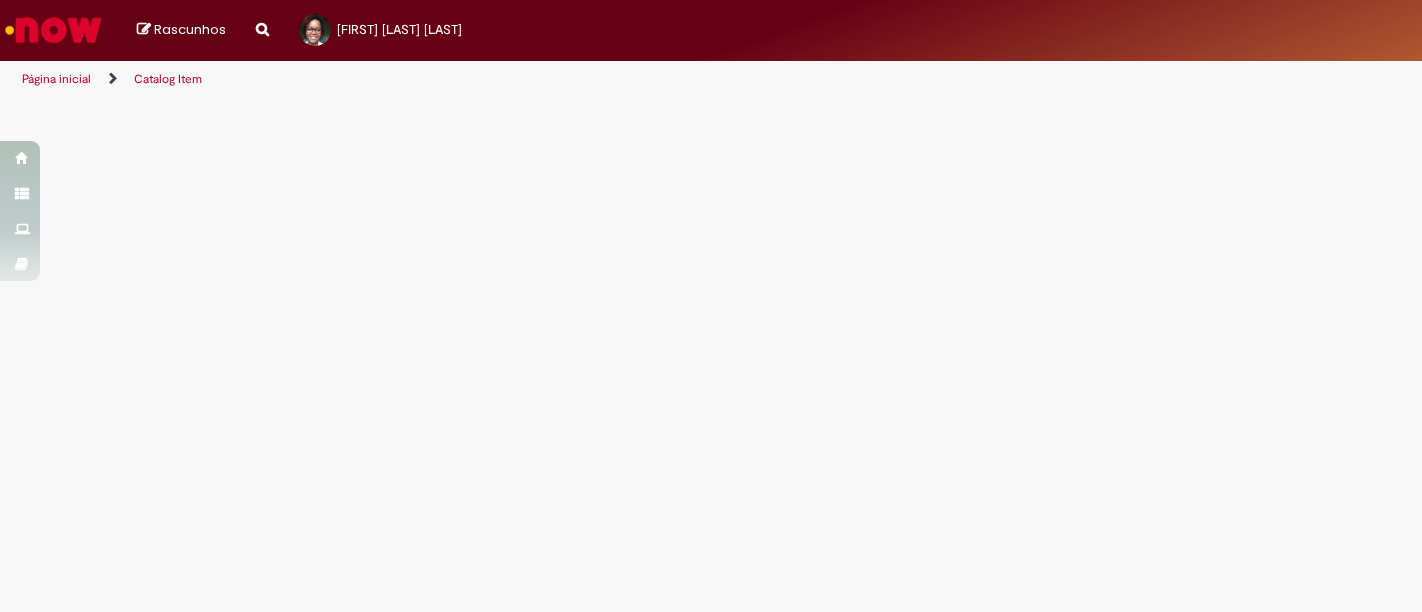 scroll, scrollTop: 0, scrollLeft: 0, axis: both 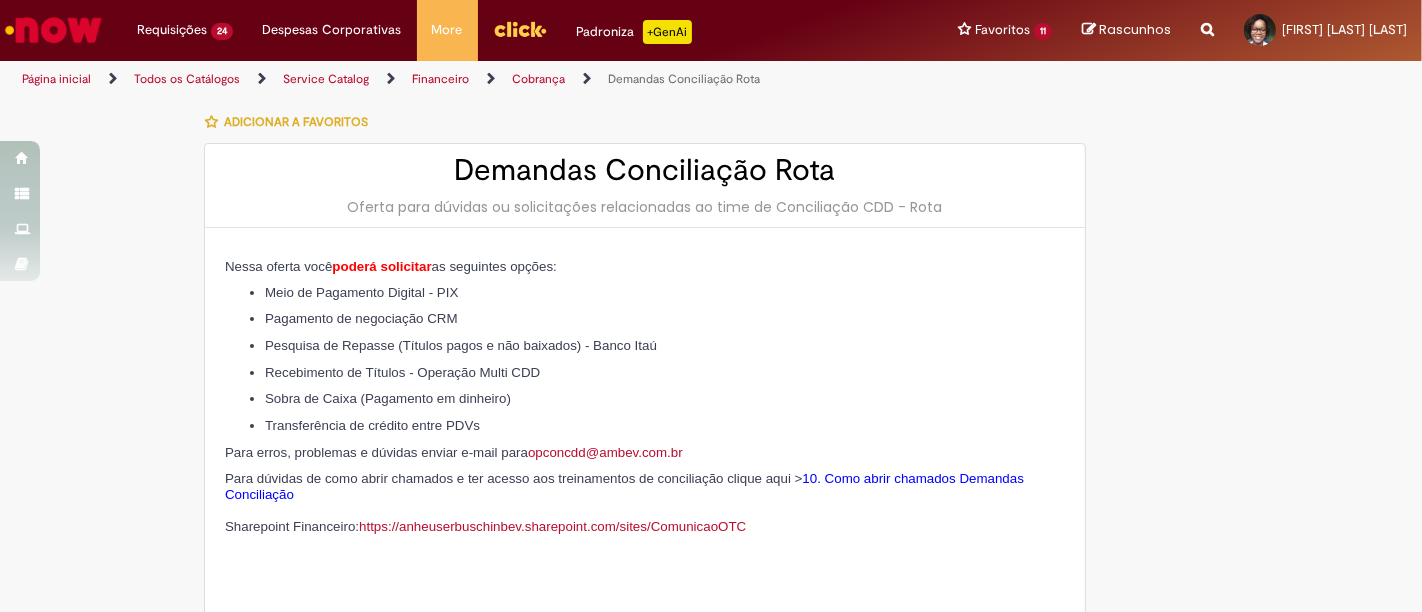 type on "********" 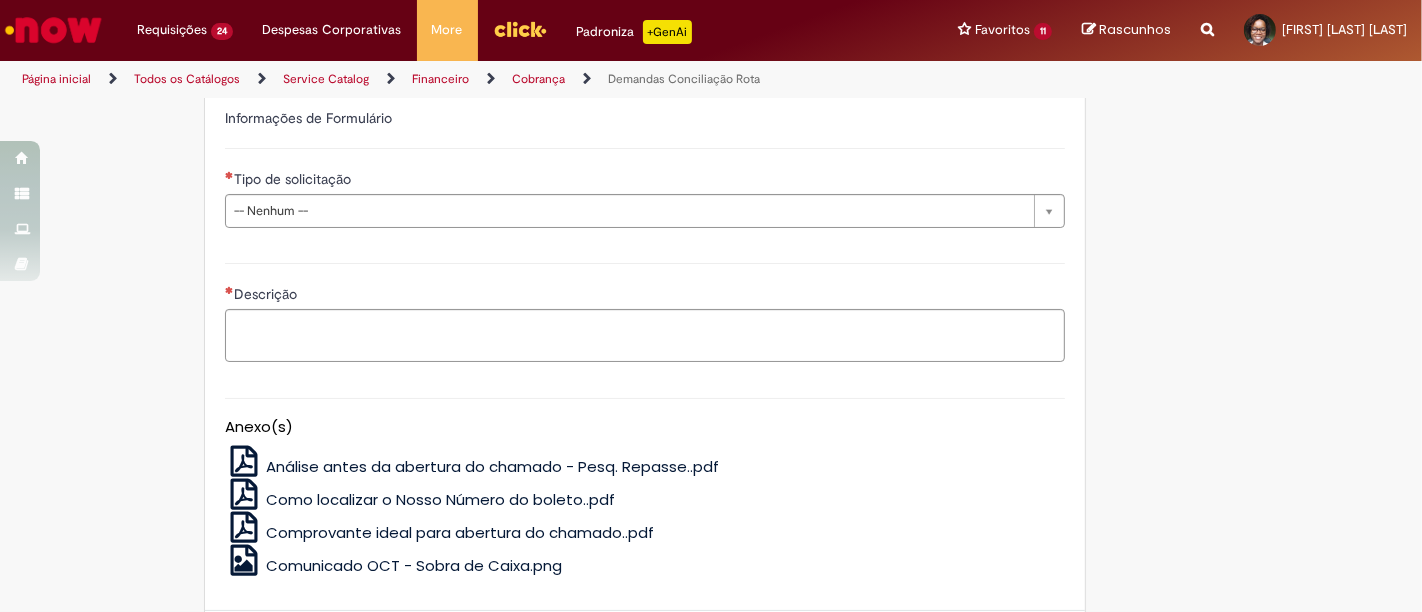 scroll, scrollTop: 1137, scrollLeft: 0, axis: vertical 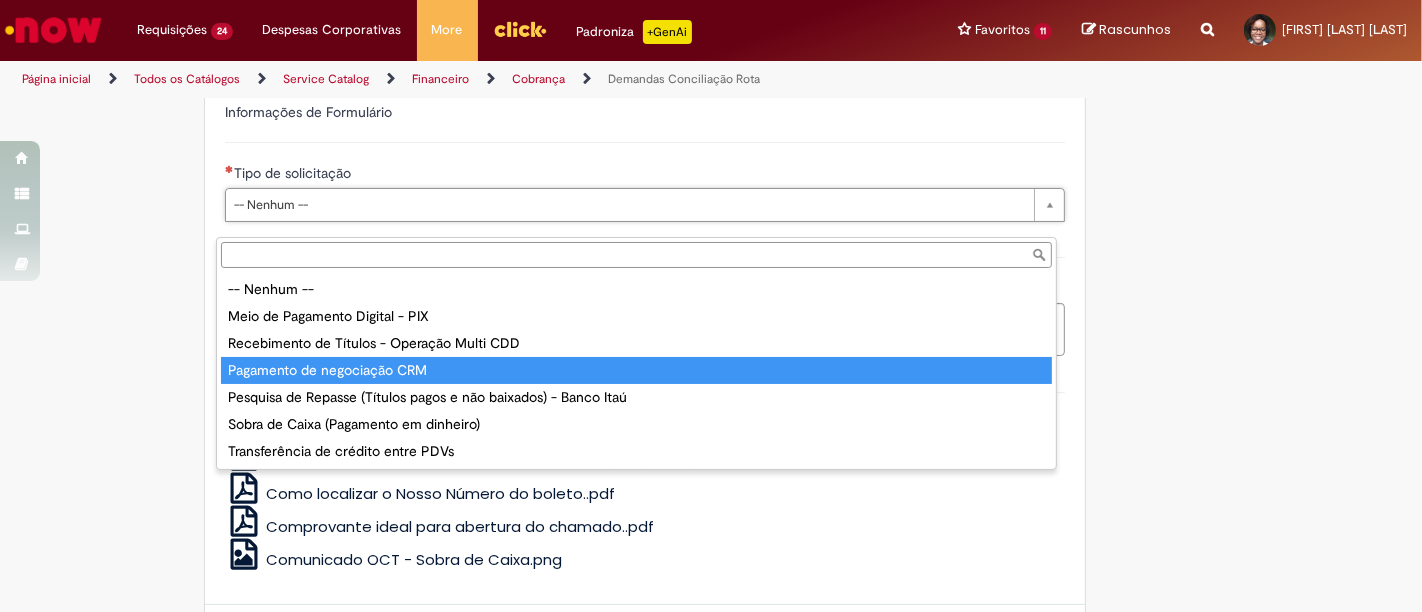 type on "**********" 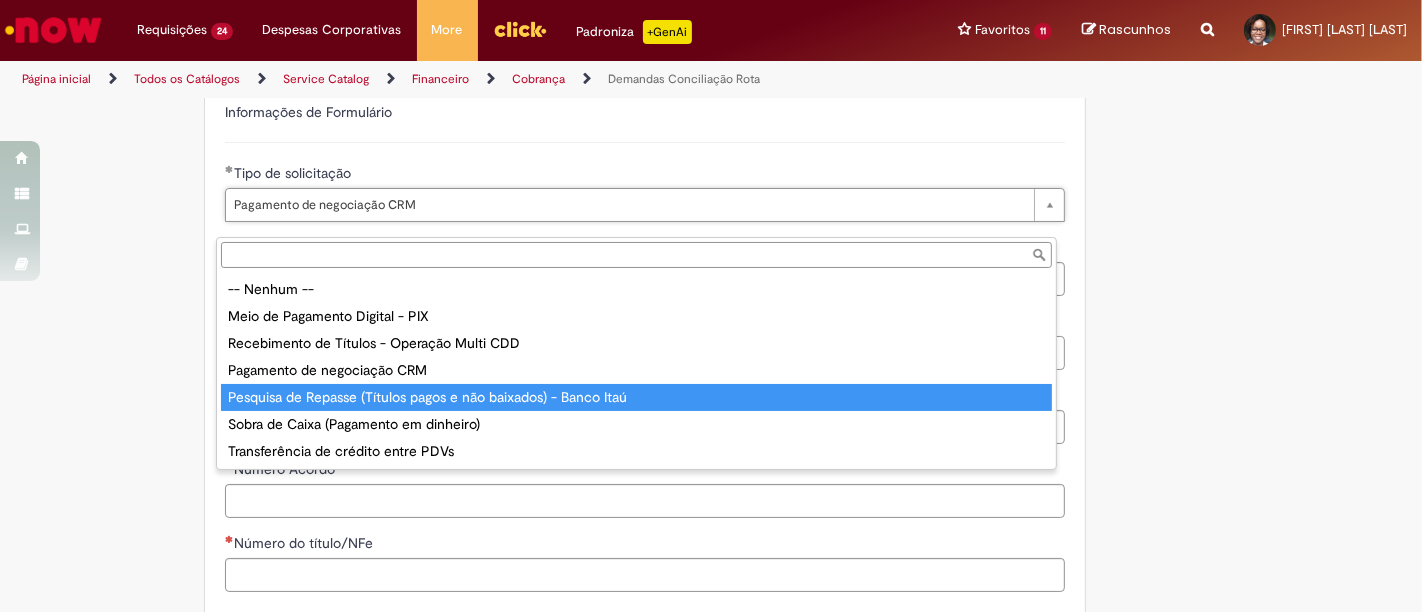 type on "**********" 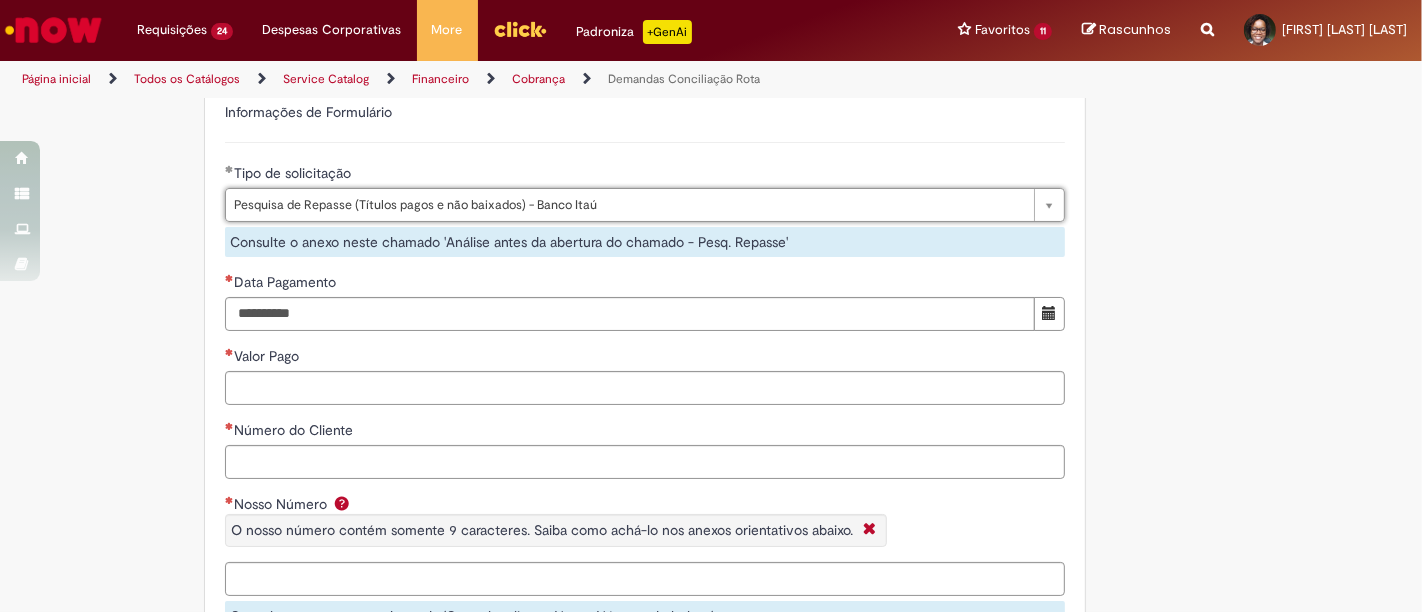scroll, scrollTop: 0, scrollLeft: 197, axis: horizontal 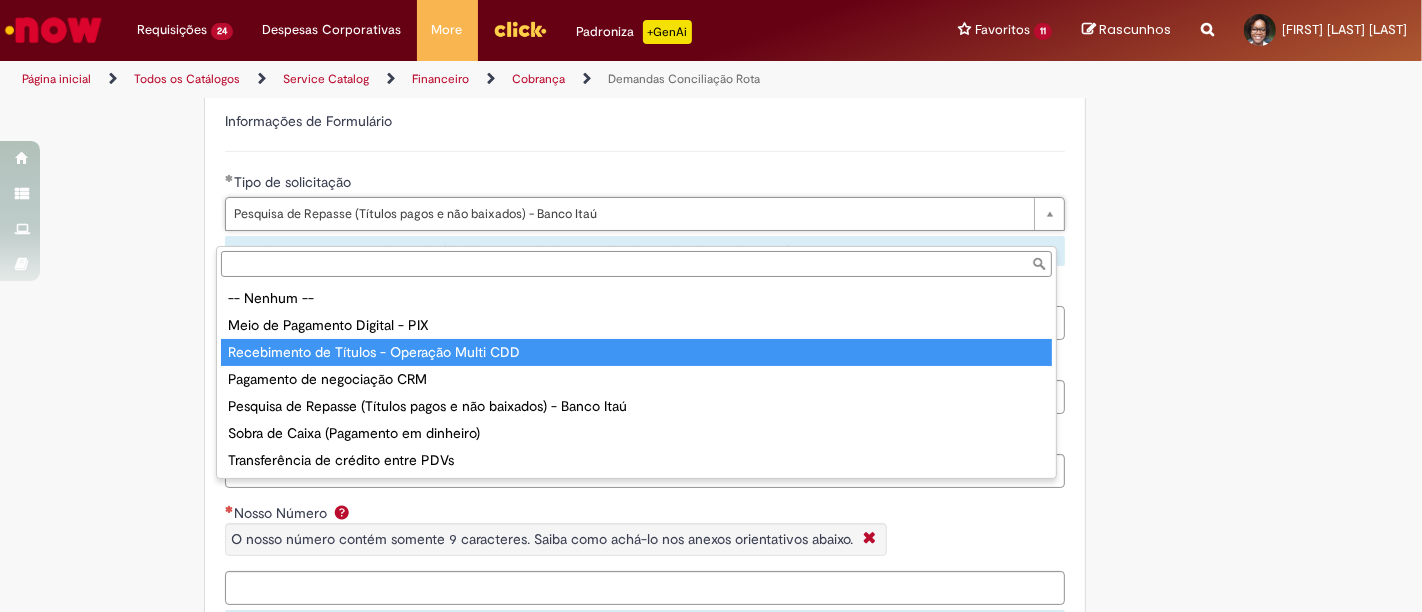 type on "**********" 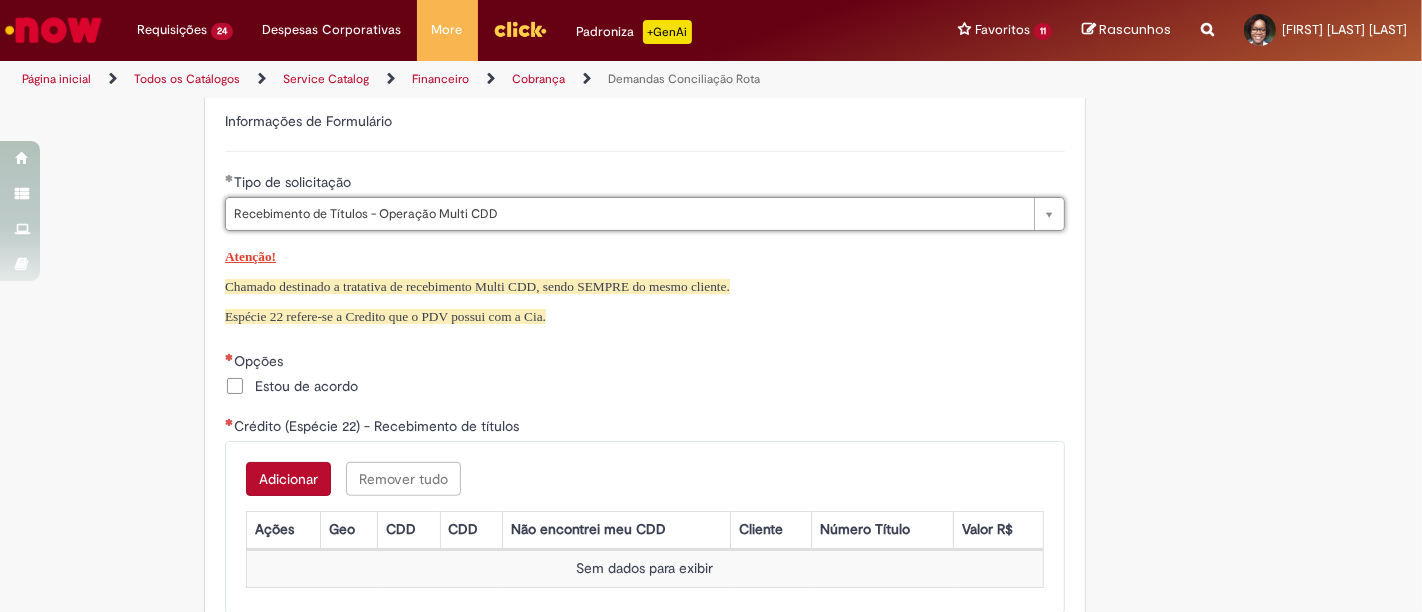 scroll, scrollTop: 0, scrollLeft: 290, axis: horizontal 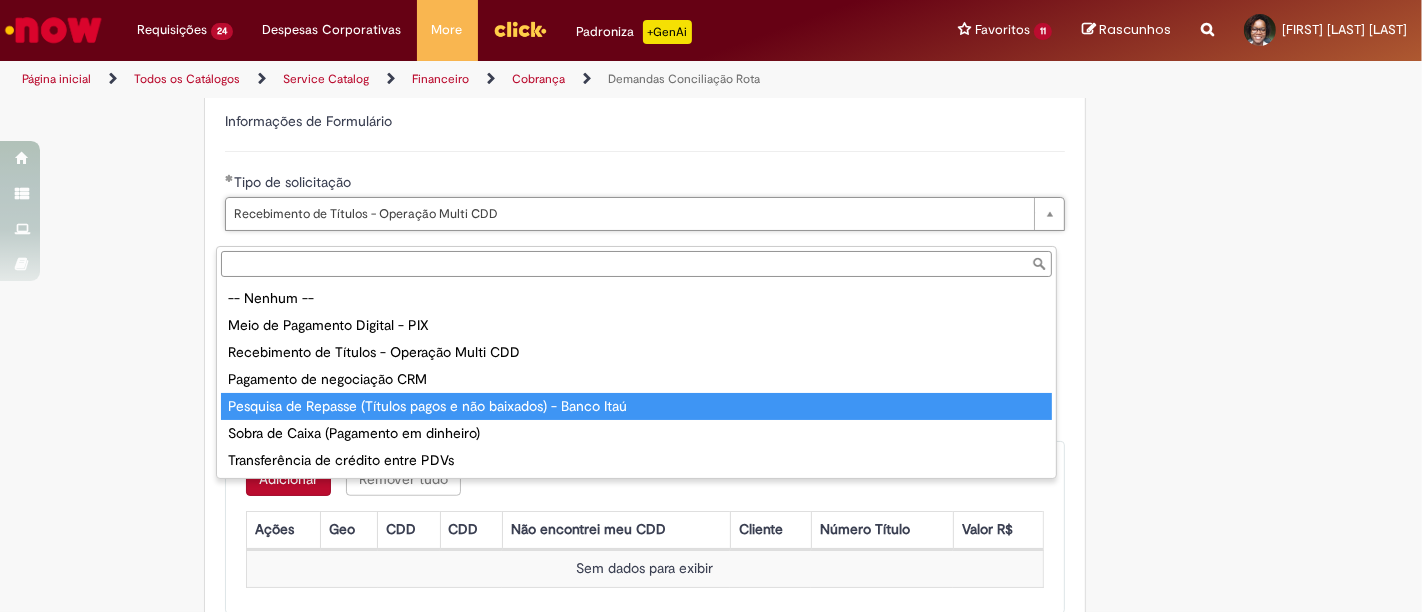 type on "**********" 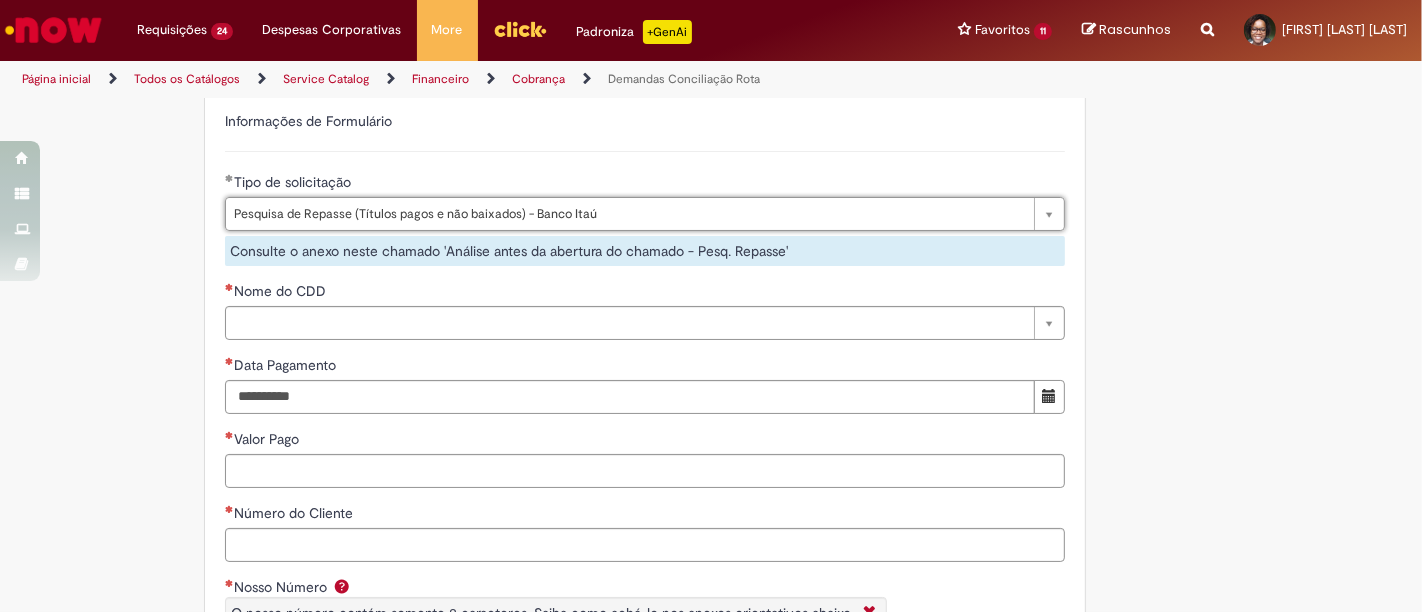 scroll, scrollTop: 0, scrollLeft: 289, axis: horizontal 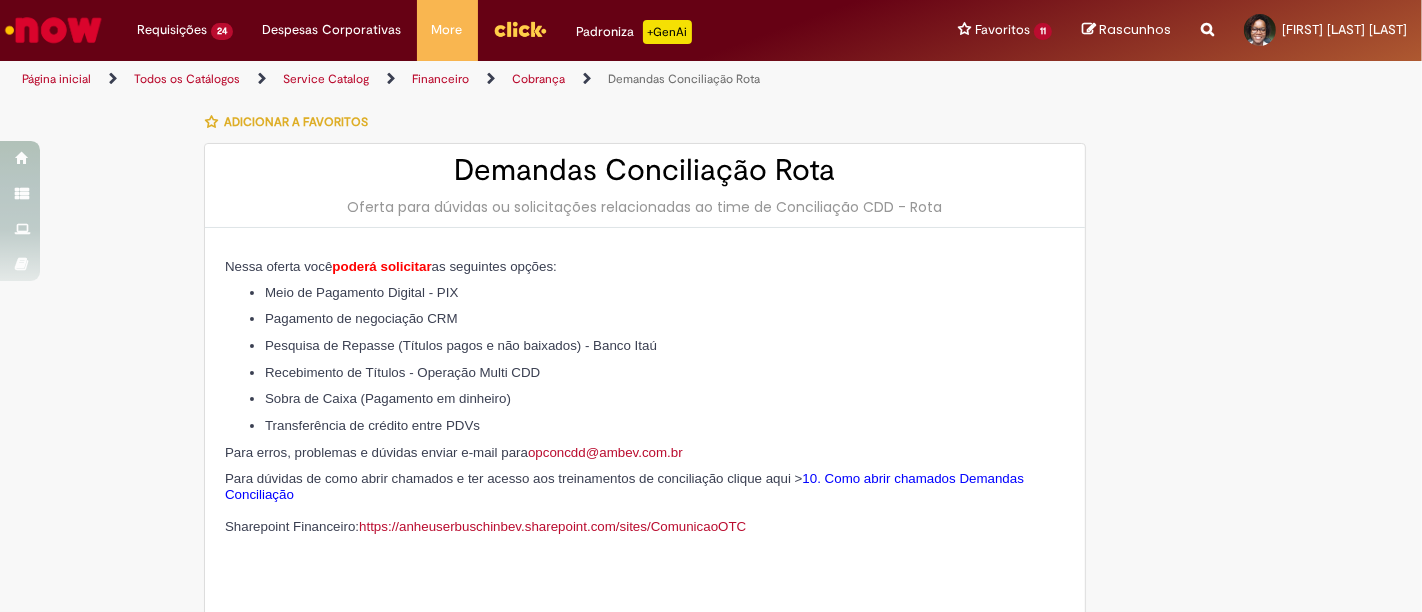 click on "Tire dúvidas com LupiAssist    +GenAI
Oi! Eu sou LupiAssist, uma Inteligência Artificial Generativa em constante aprendizado   Meu conteúdo é monitorado para trazer uma melhor experiência
Dúvidas comuns:
Só mais um instante, estou consultando nossas bases de conhecimento  e escrevendo a melhor resposta pra você!
Title
Lorem ipsum dolor sit amet    Fazer uma nova pergunta
Gerei esta resposta utilizando IA Generativa em conjunto com os nossos padrões. Em caso de divergência, os documentos oficiais prevalecerão.
Saiba mais em:
Ou ligue para:
E aí, te ajudei?
Sim, obrigado!" at bounding box center (711, 1321) 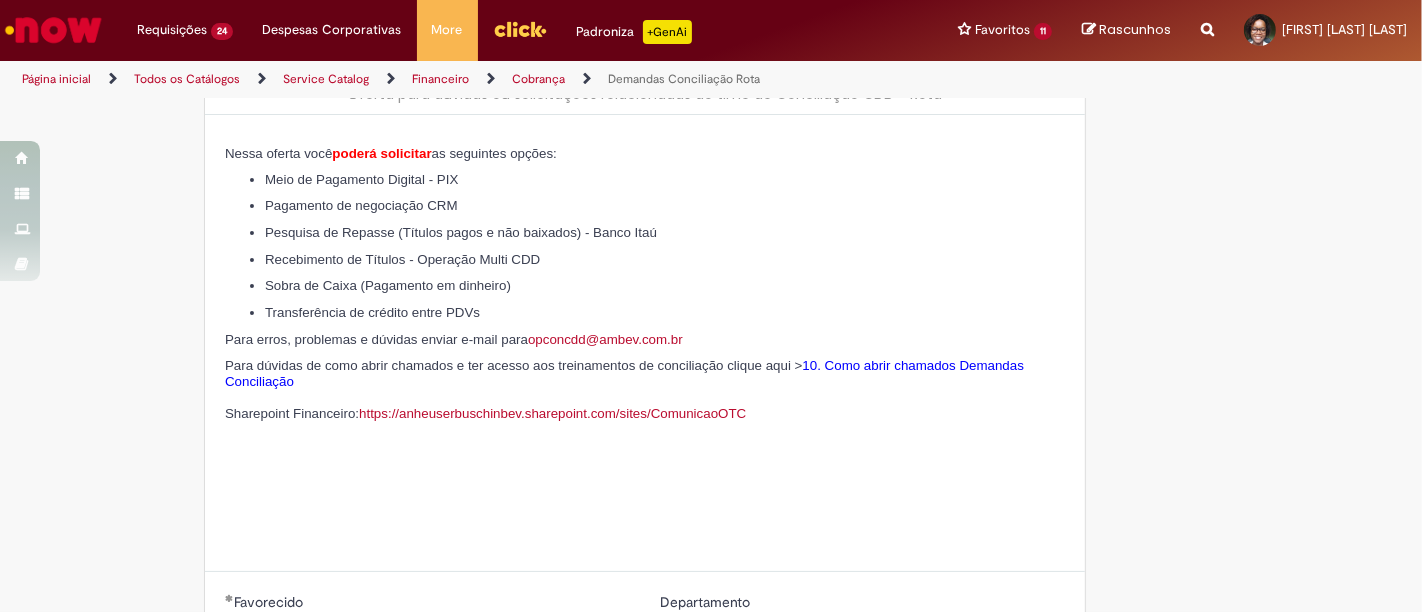 scroll, scrollTop: 0, scrollLeft: 0, axis: both 